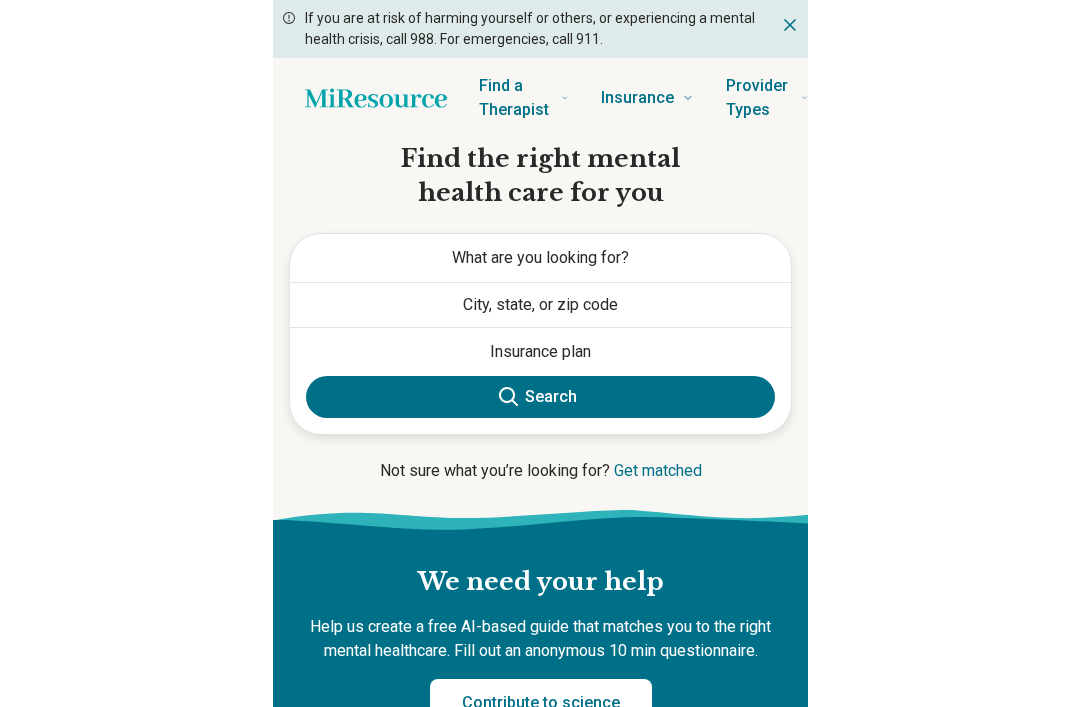 scroll, scrollTop: 0, scrollLeft: 0, axis: both 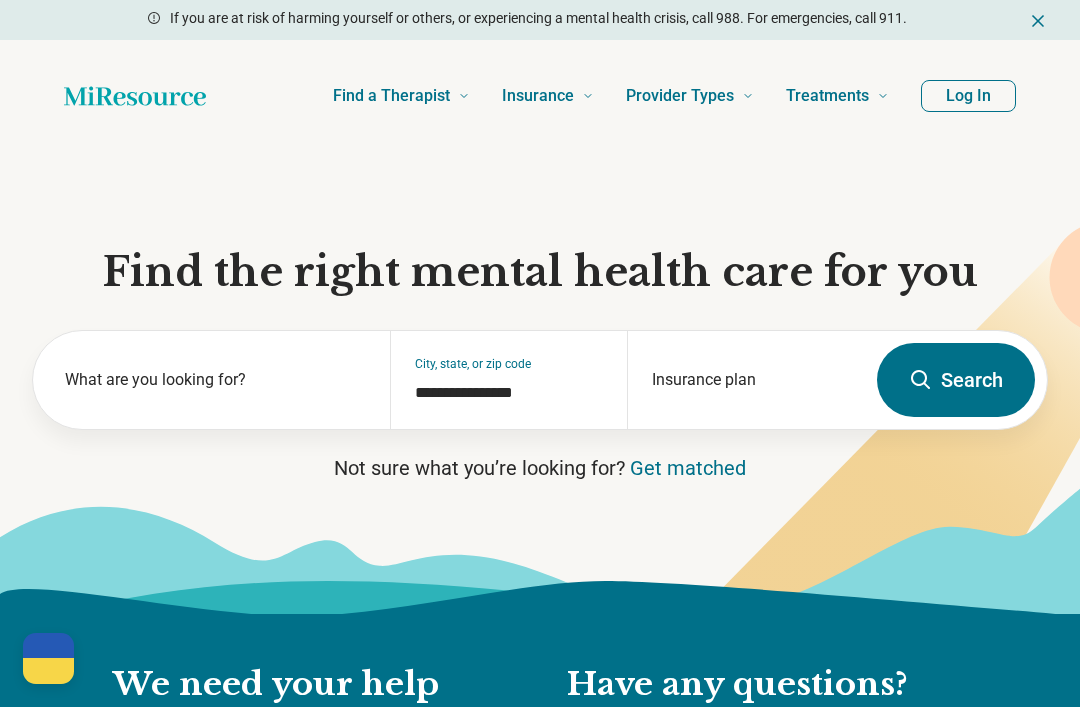 click on "Log In" at bounding box center (968, 96) 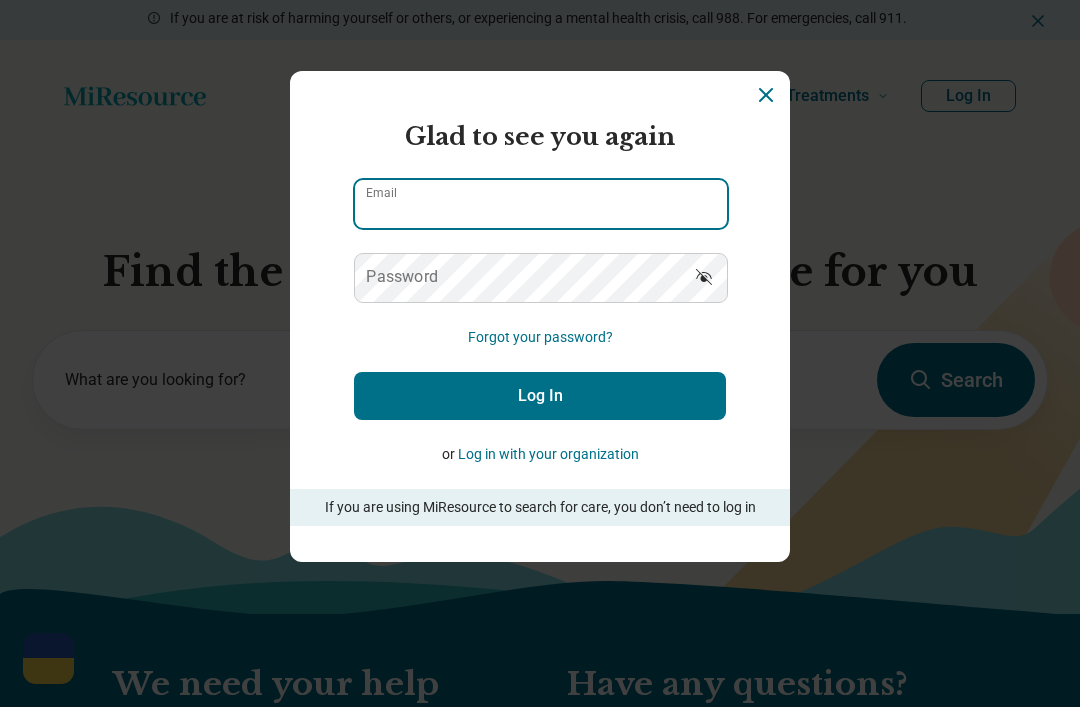 click on "Email" at bounding box center (540, 204) 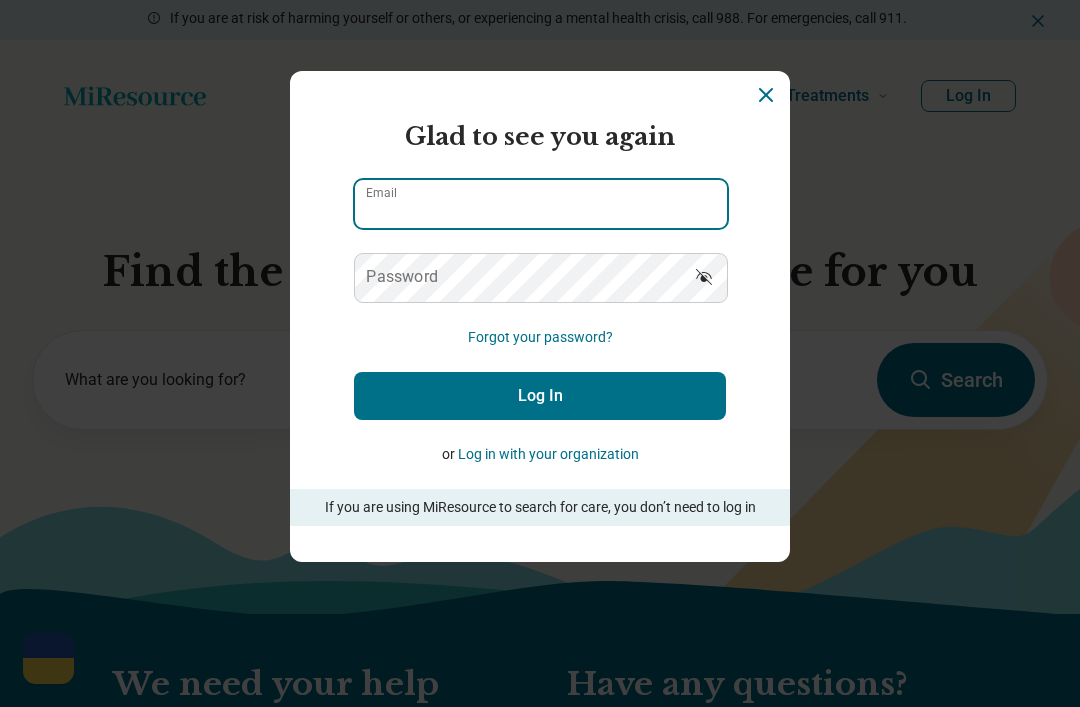 click on "Email" at bounding box center [541, 204] 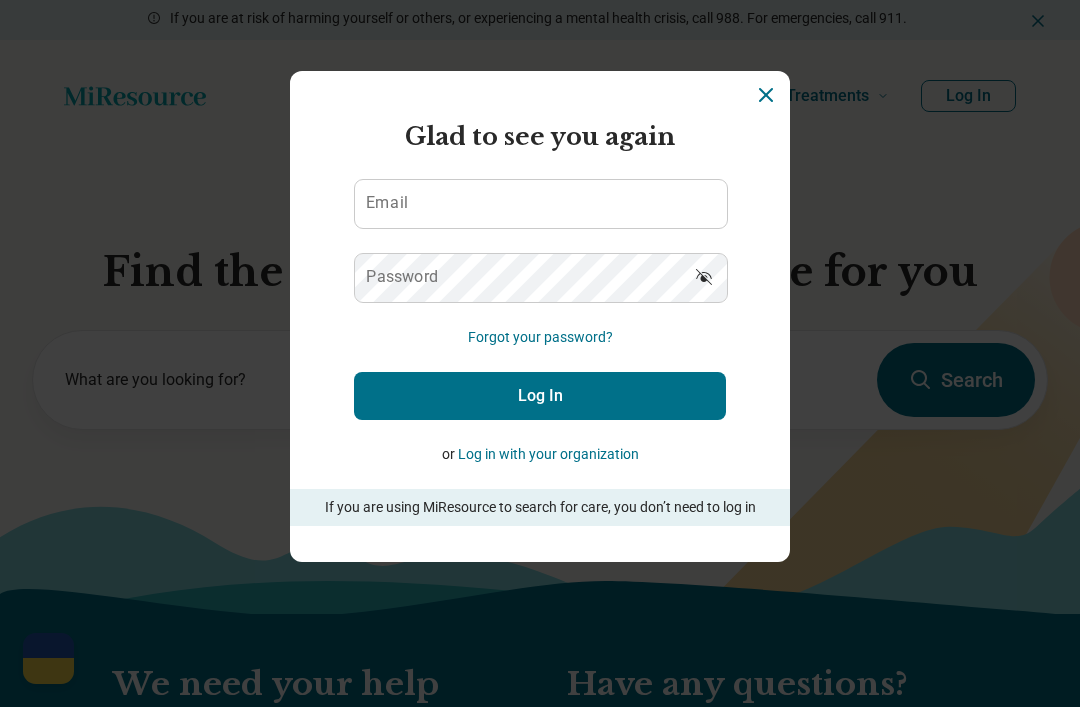 click 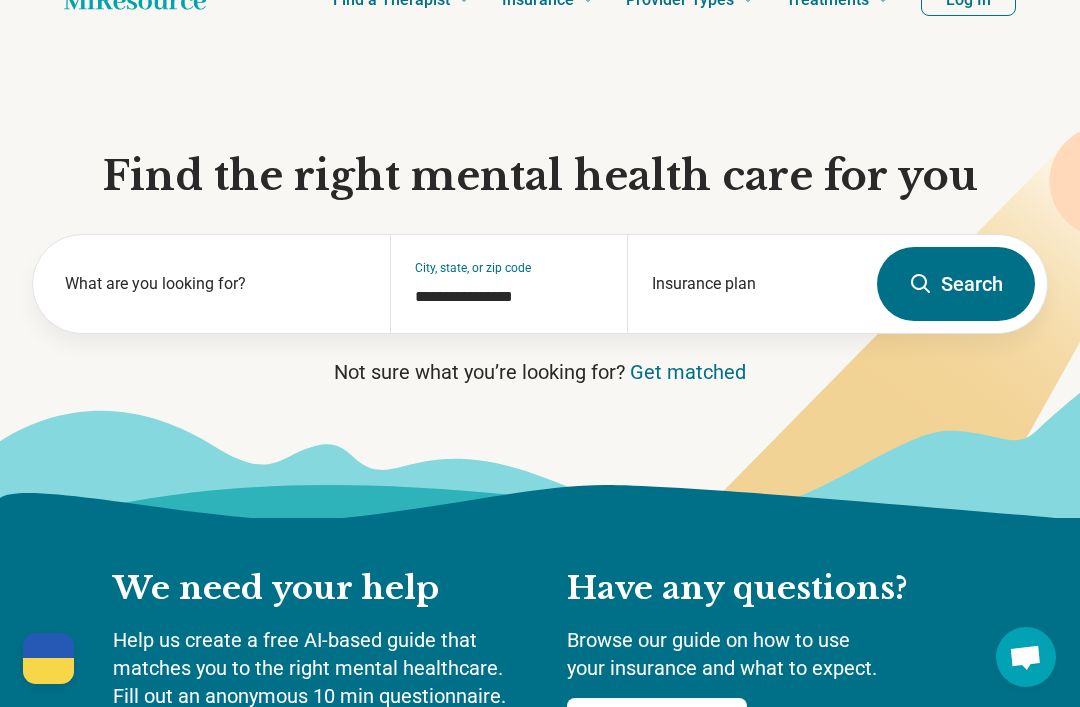 scroll, scrollTop: 0, scrollLeft: 0, axis: both 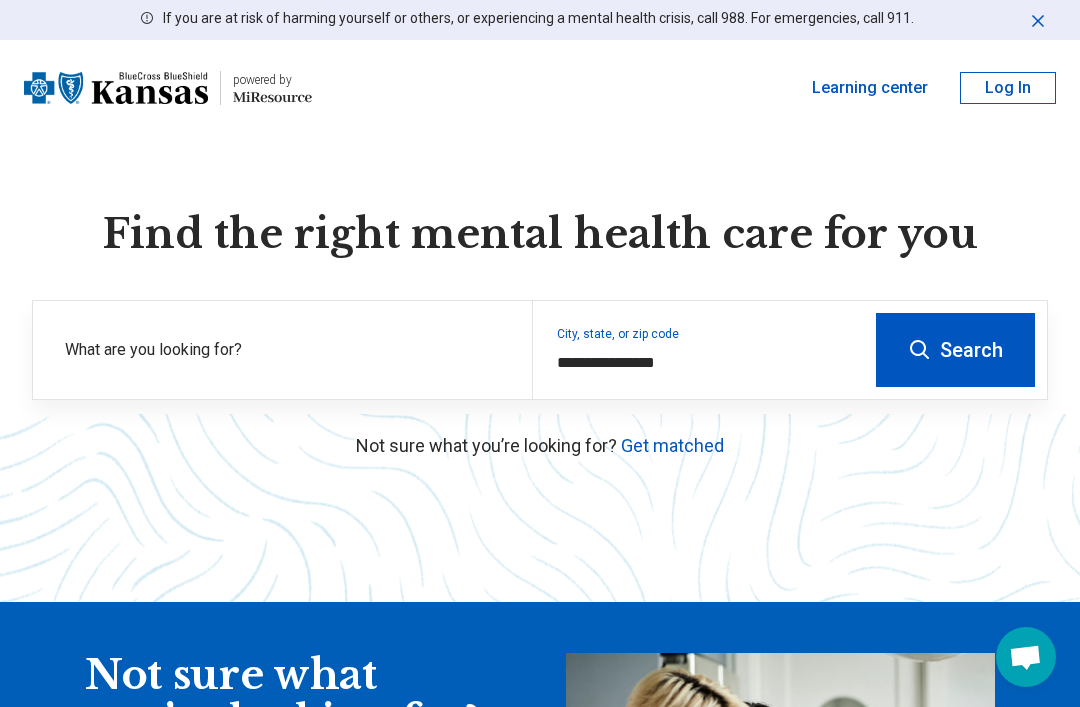 click on "Log In" at bounding box center (1008, 88) 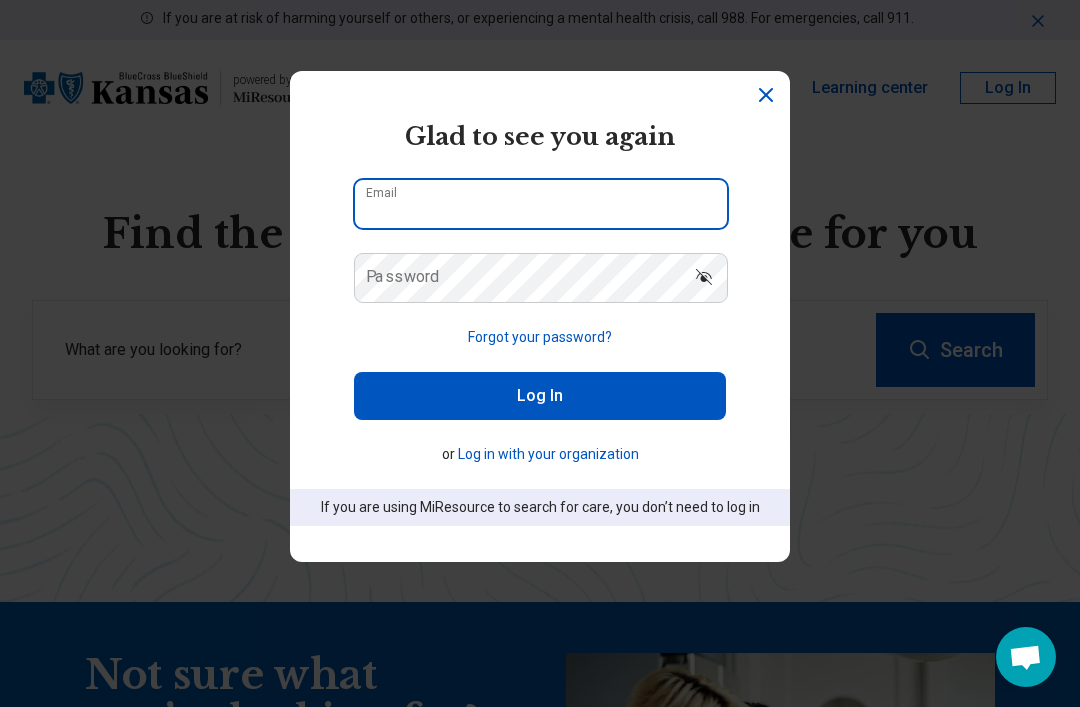 click on "Email" at bounding box center (540, 204) 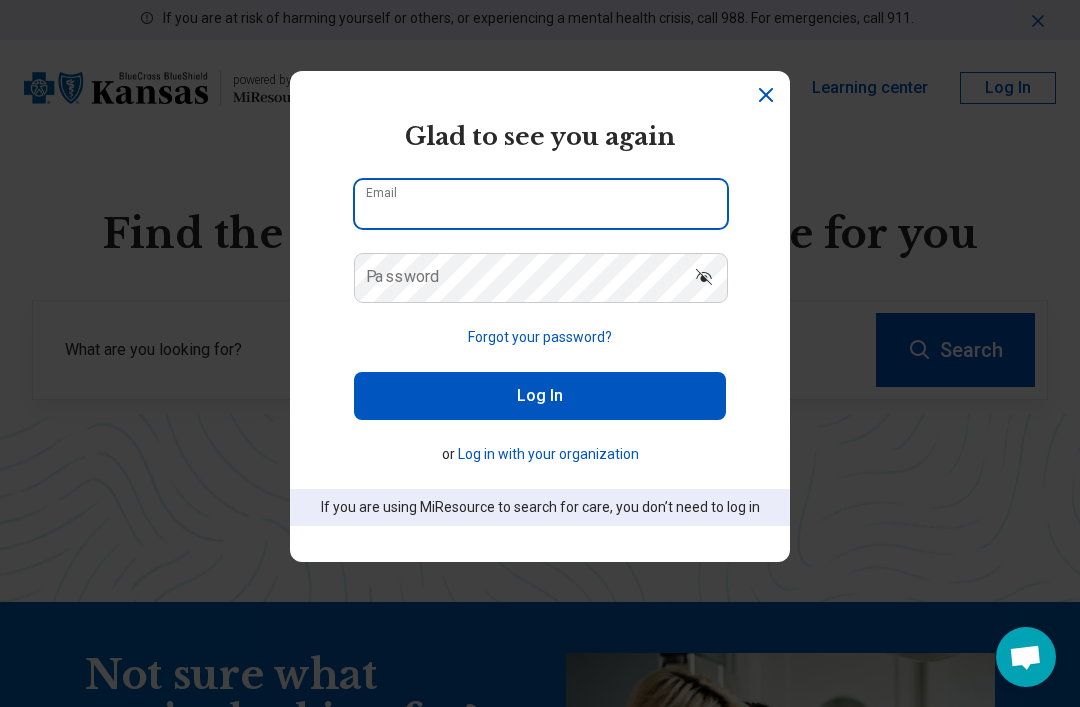 click on "Email" at bounding box center [541, 204] 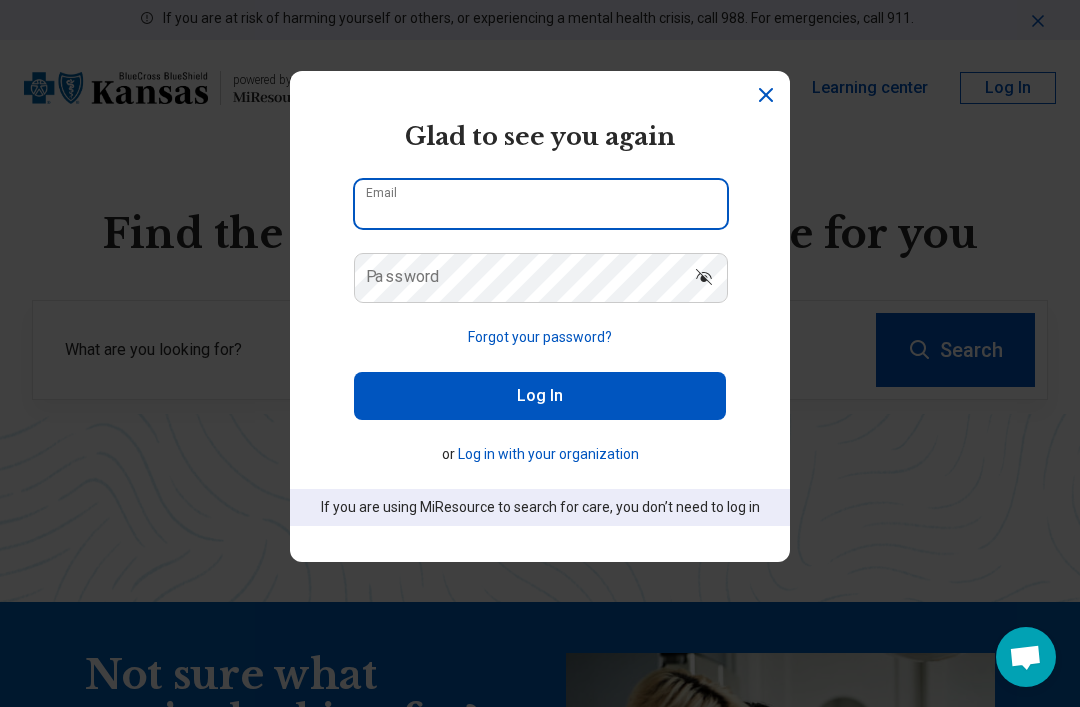 click on "Email" at bounding box center (540, 204) 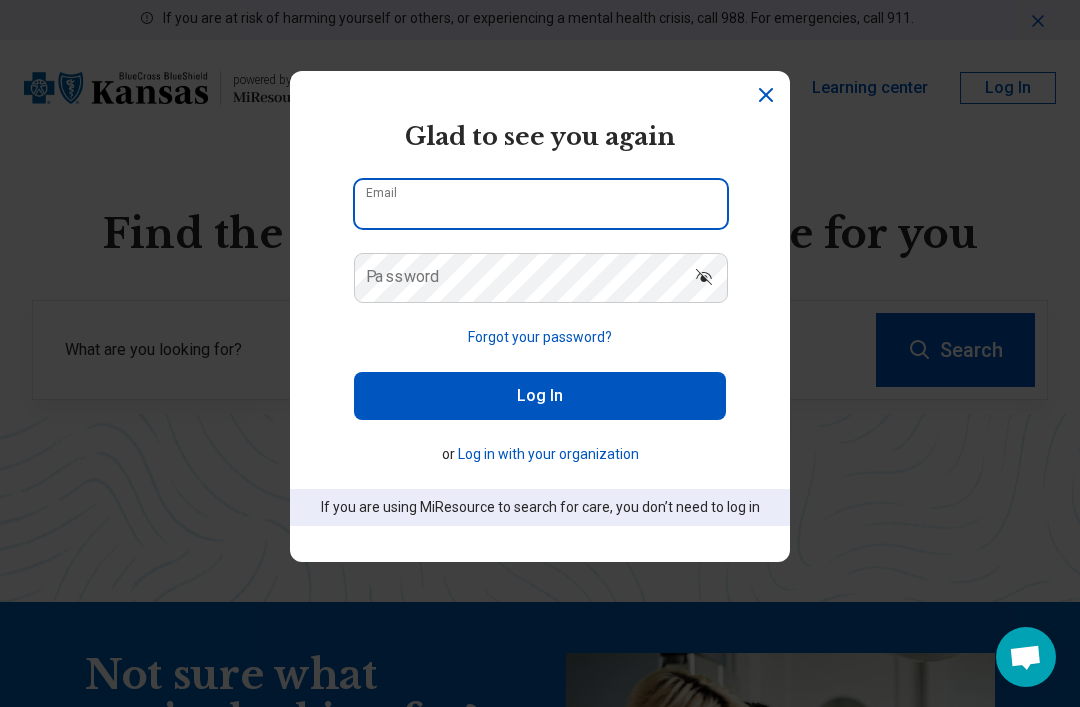 click on "Email" at bounding box center [541, 204] 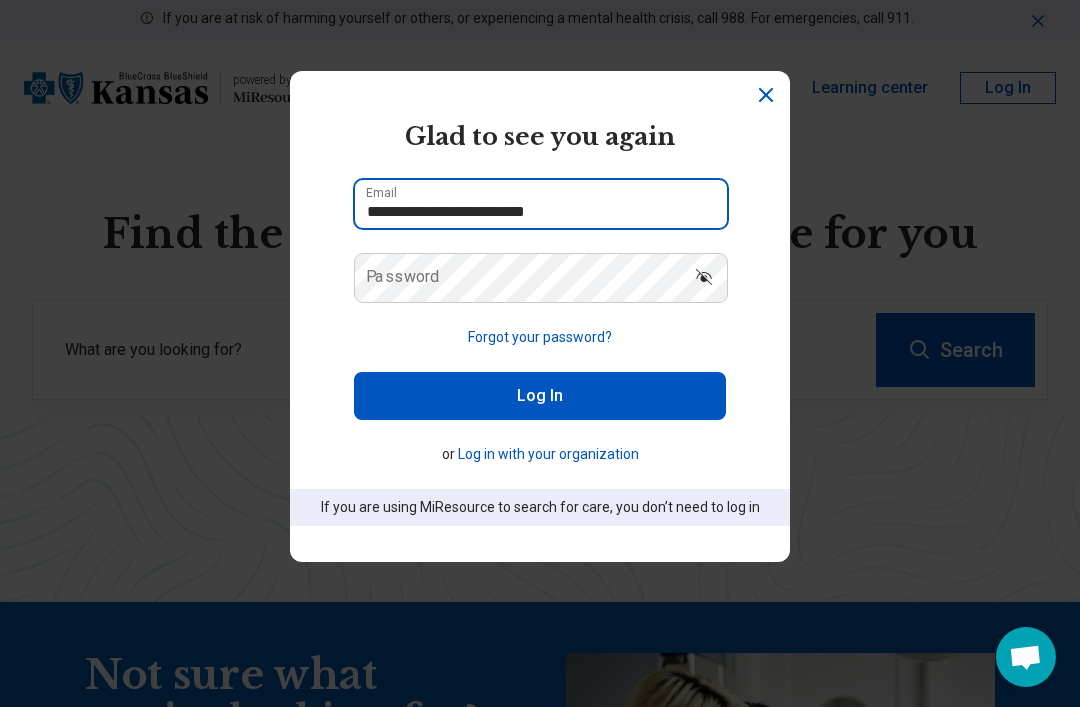 type on "**********" 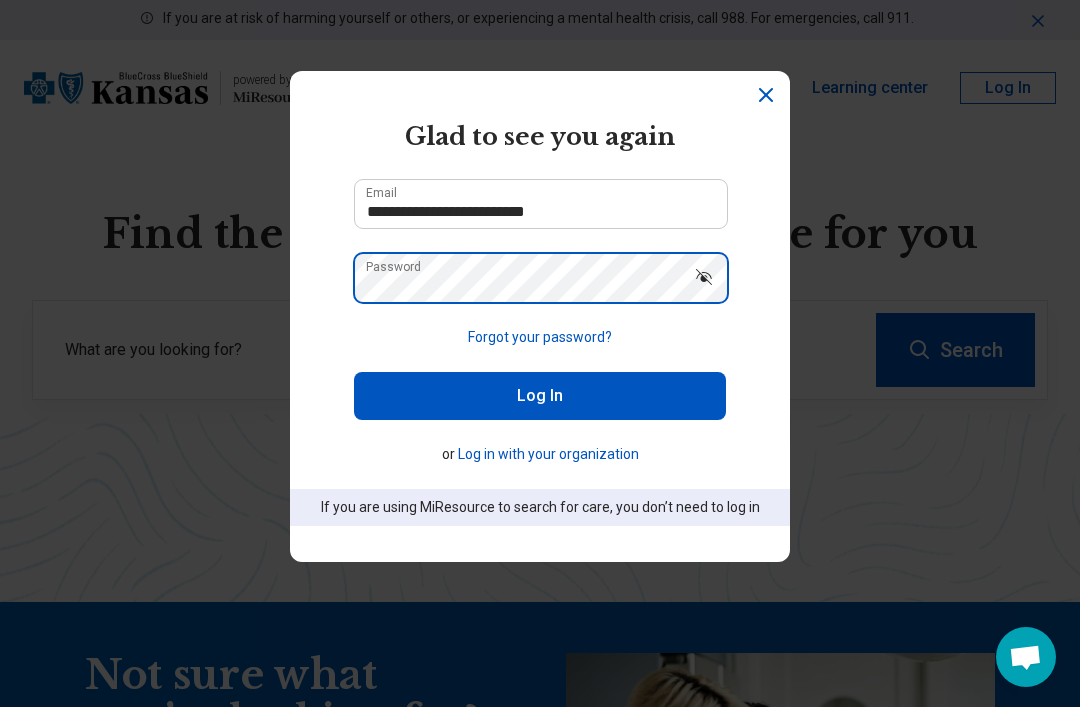 click on "Password" at bounding box center [540, 278] 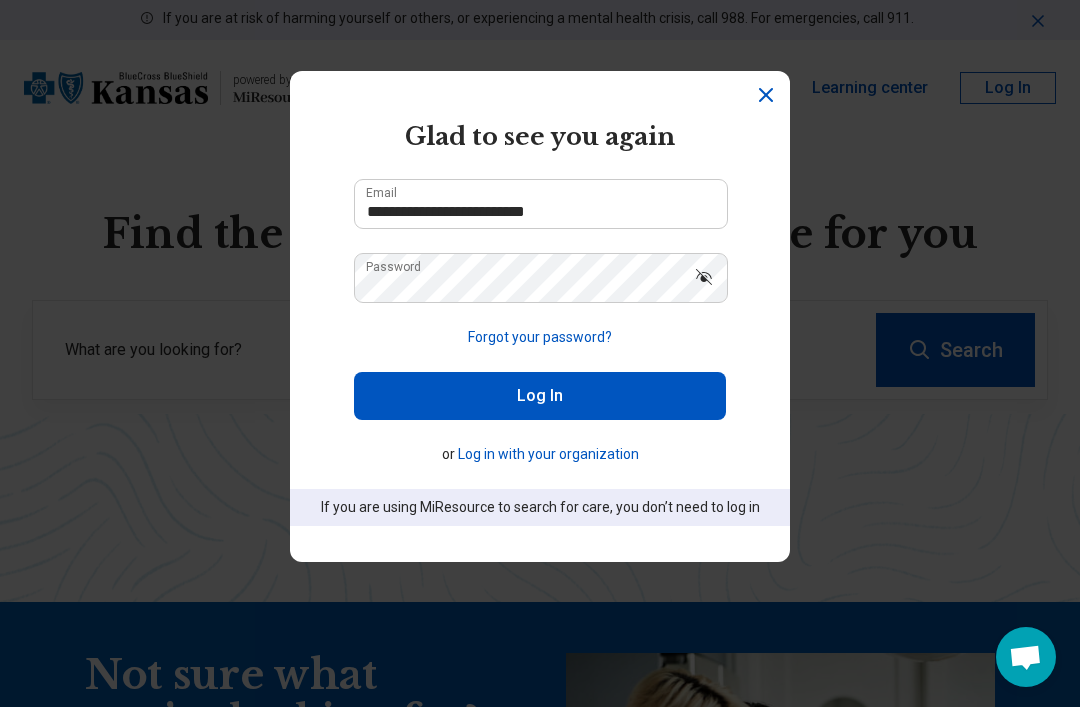 click on "Log In" at bounding box center (540, 396) 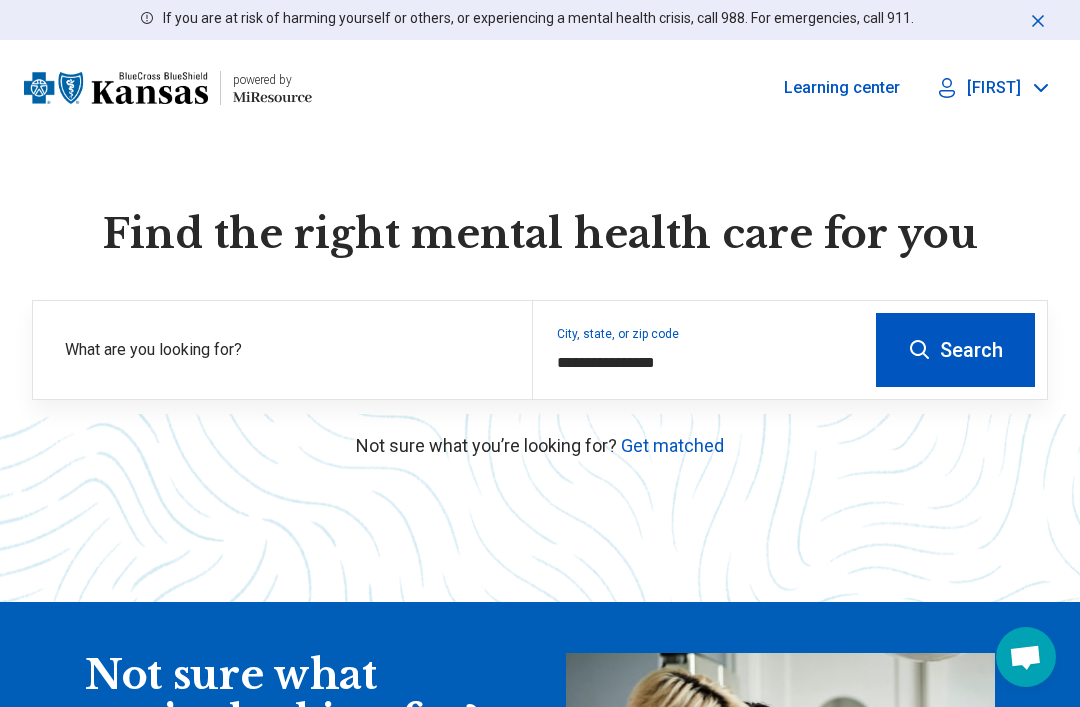 click 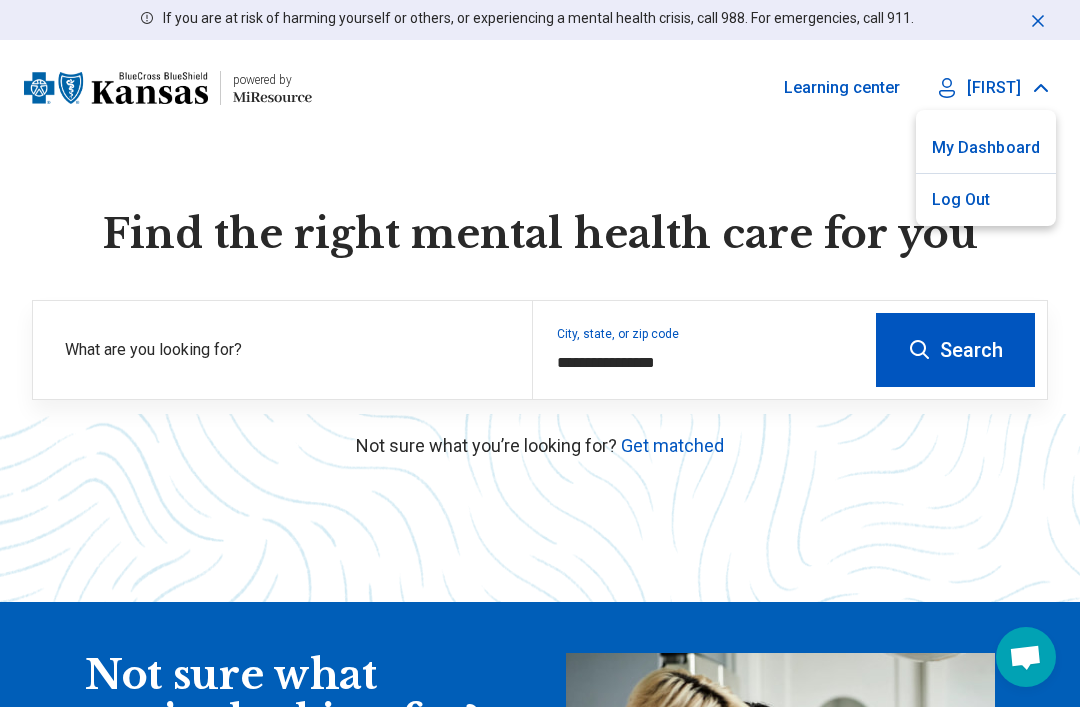 click on "My Dashboard" at bounding box center (986, 148) 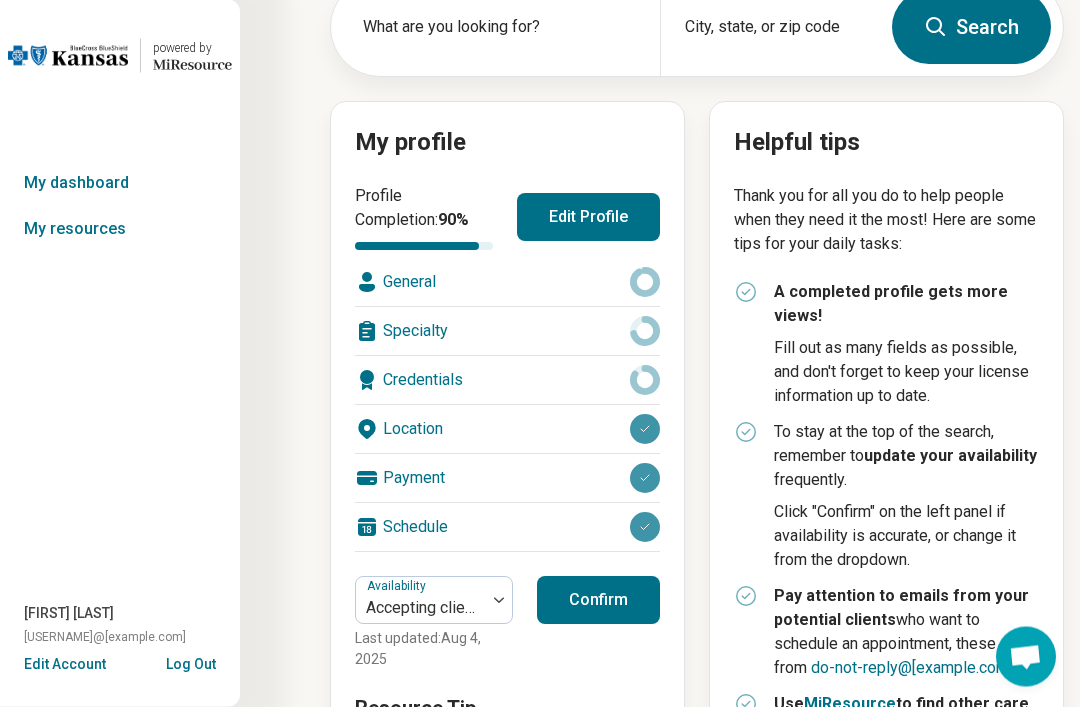 scroll, scrollTop: 132, scrollLeft: 0, axis: vertical 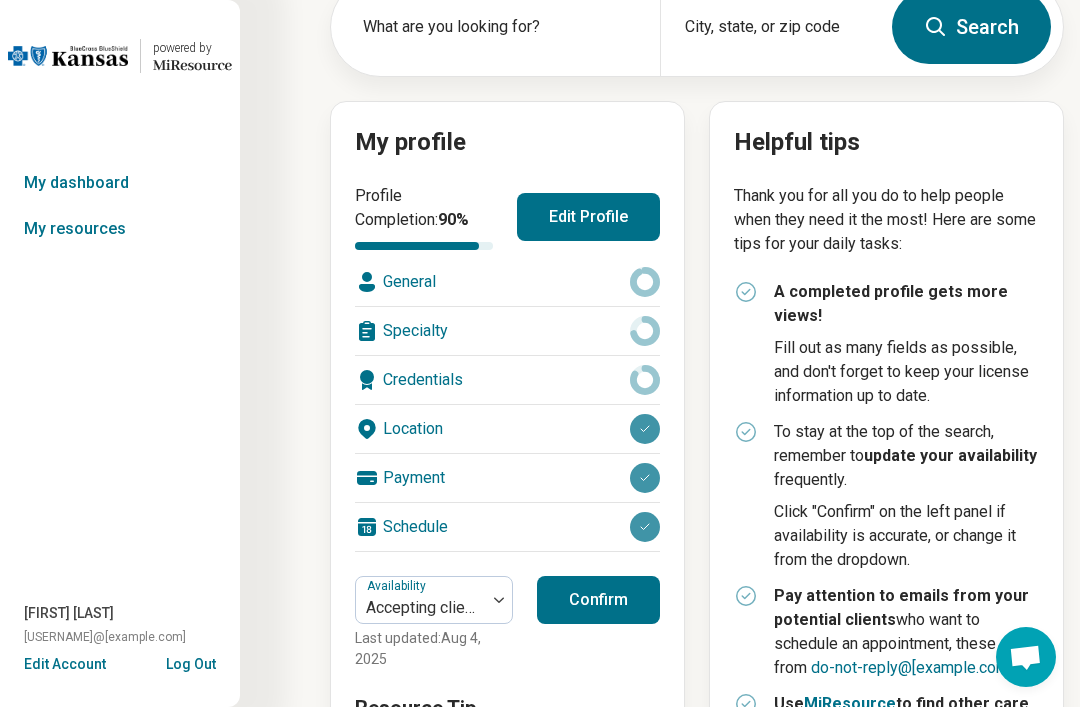 click on "General" at bounding box center (507, 282) 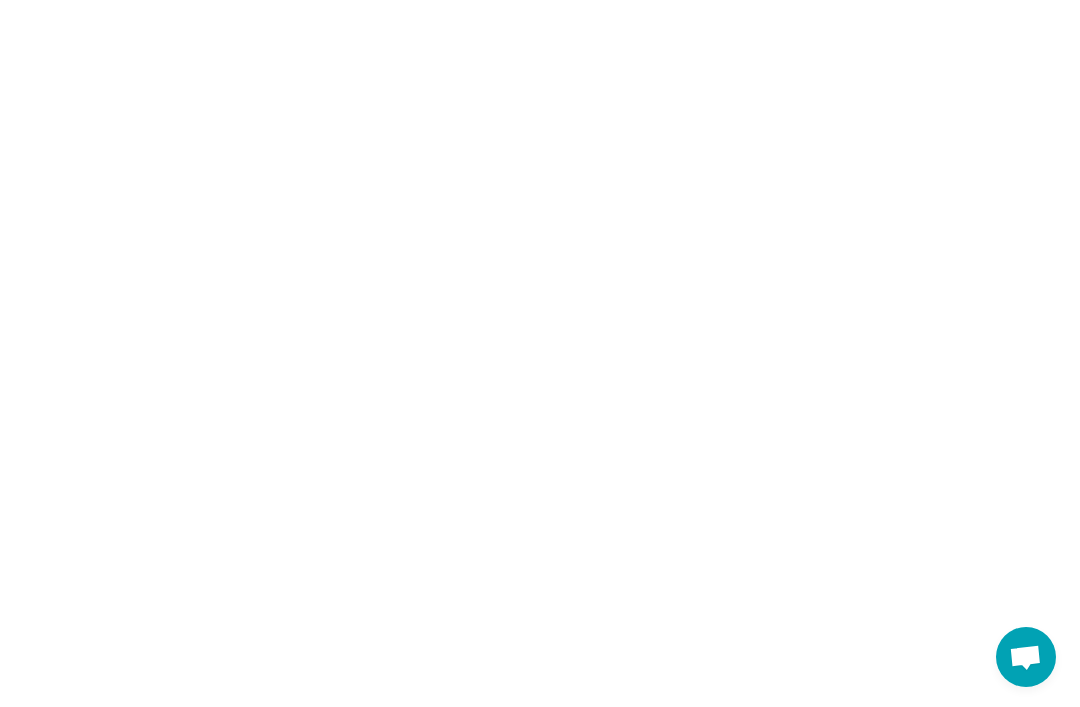 scroll, scrollTop: 0, scrollLeft: 0, axis: both 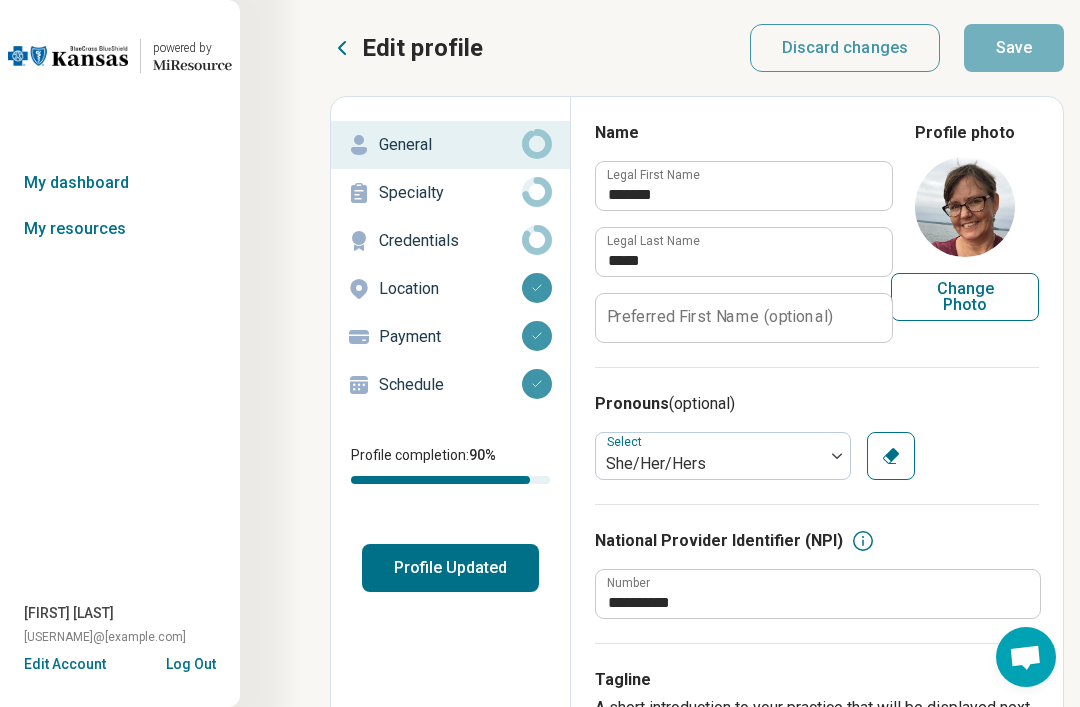 type on "*" 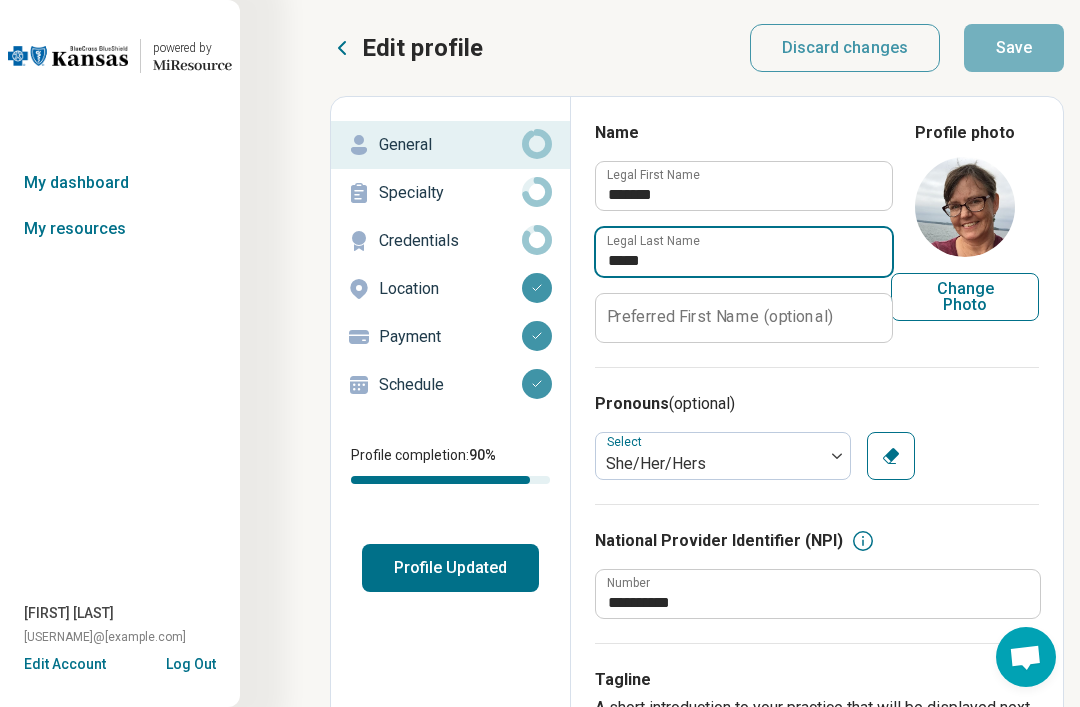 click on "*****" at bounding box center [744, 252] 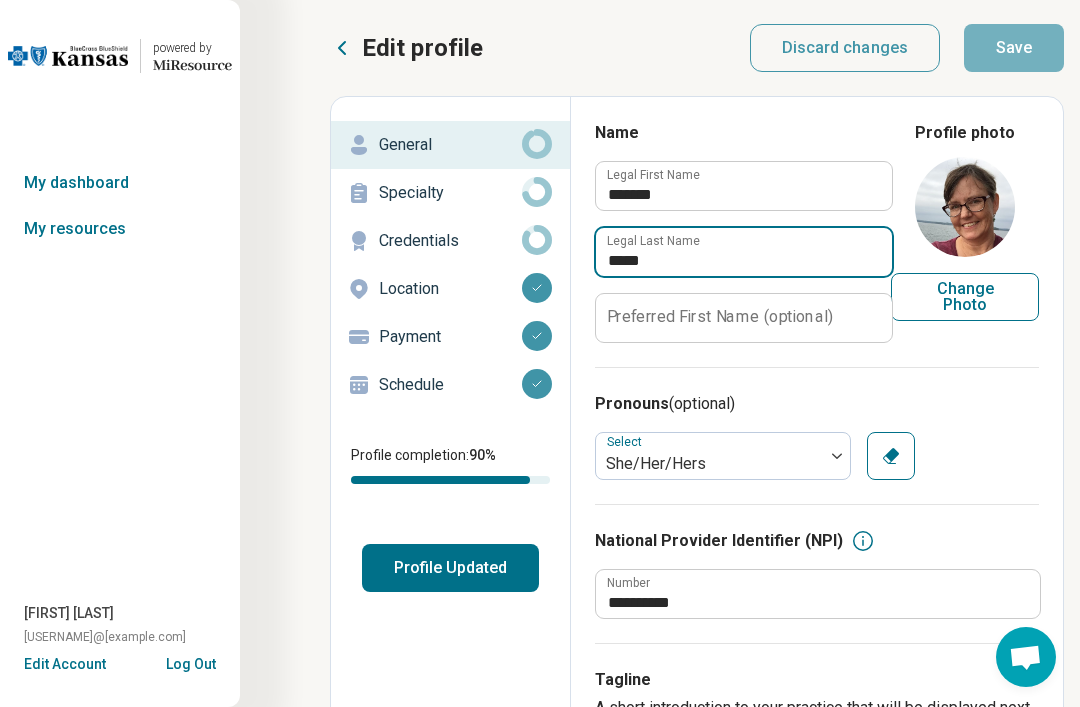 type on "****" 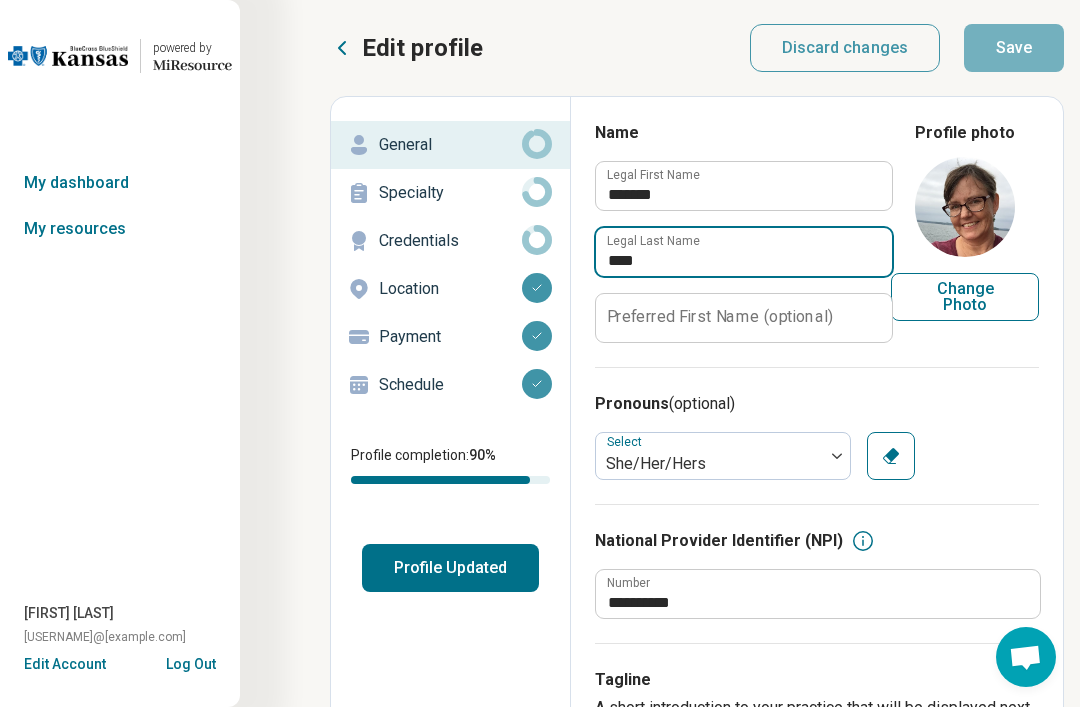 type on "*" 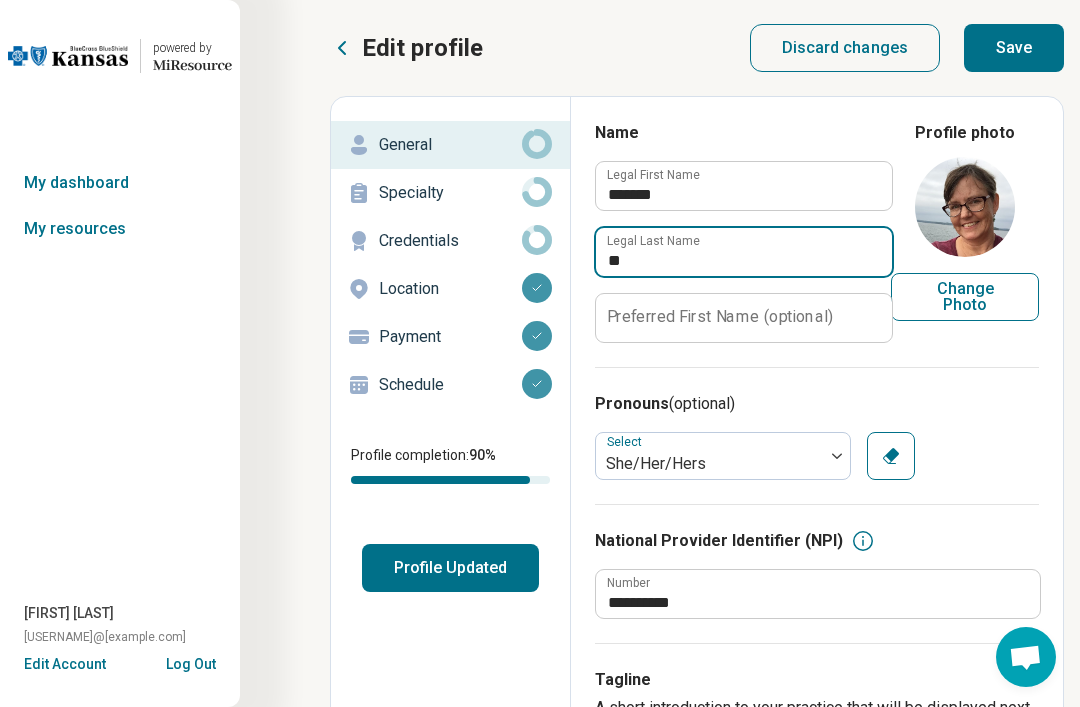 type on "*" 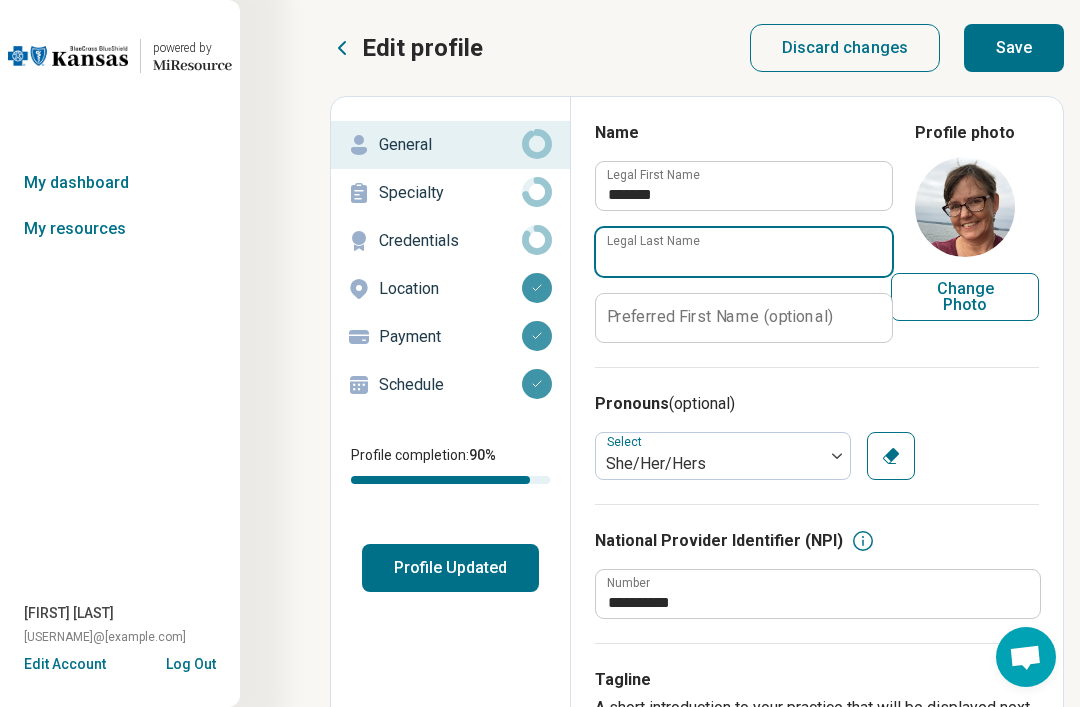 type 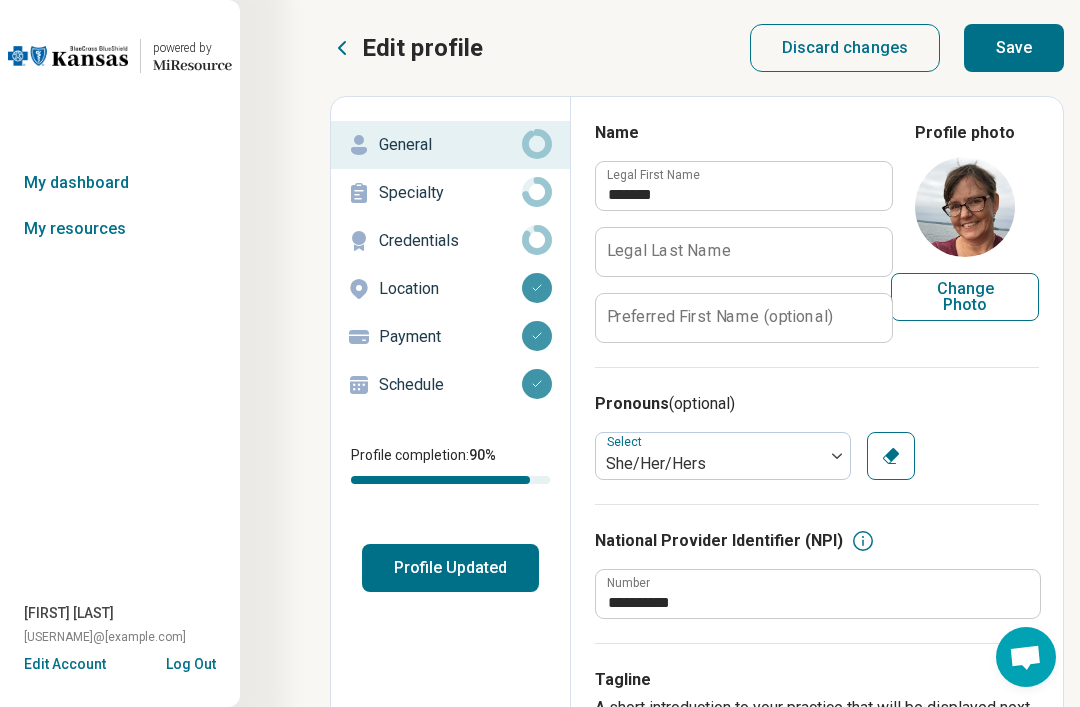 click on "Preferred First Name (optional)" at bounding box center [720, 317] 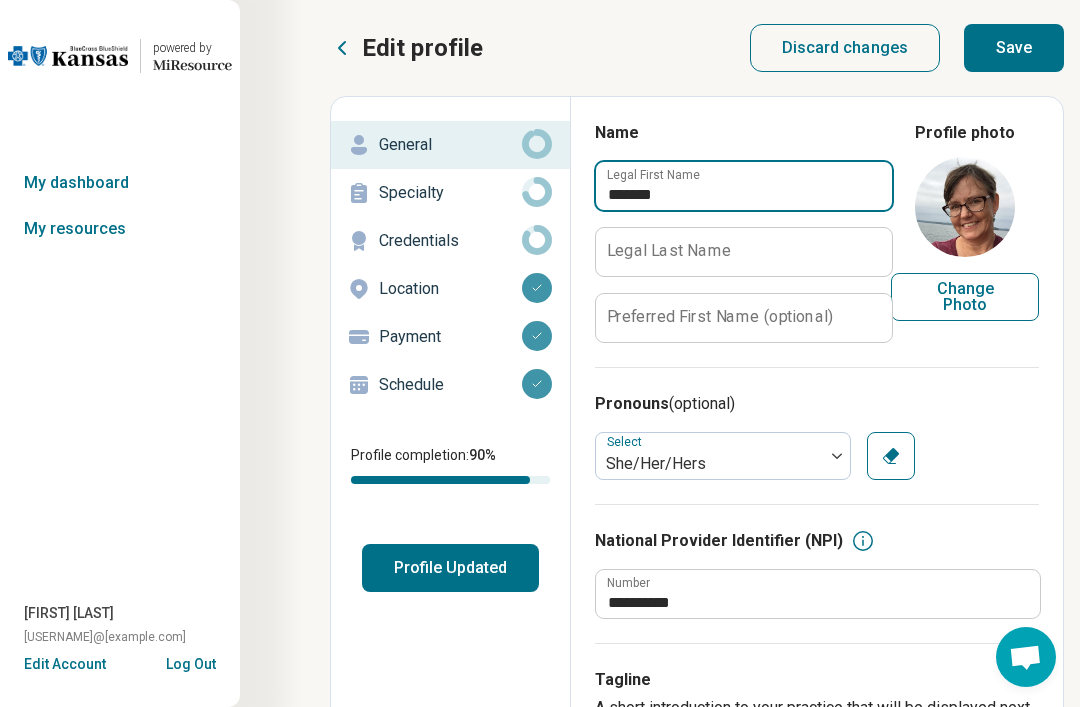 click on "*******" at bounding box center (744, 186) 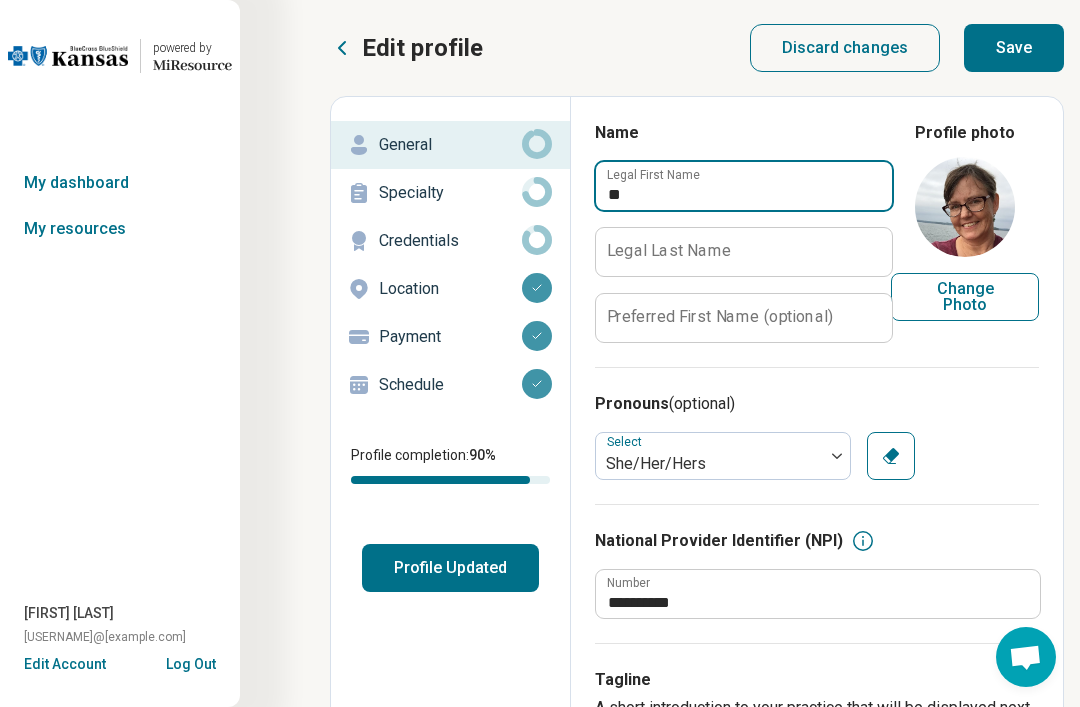 type on "*" 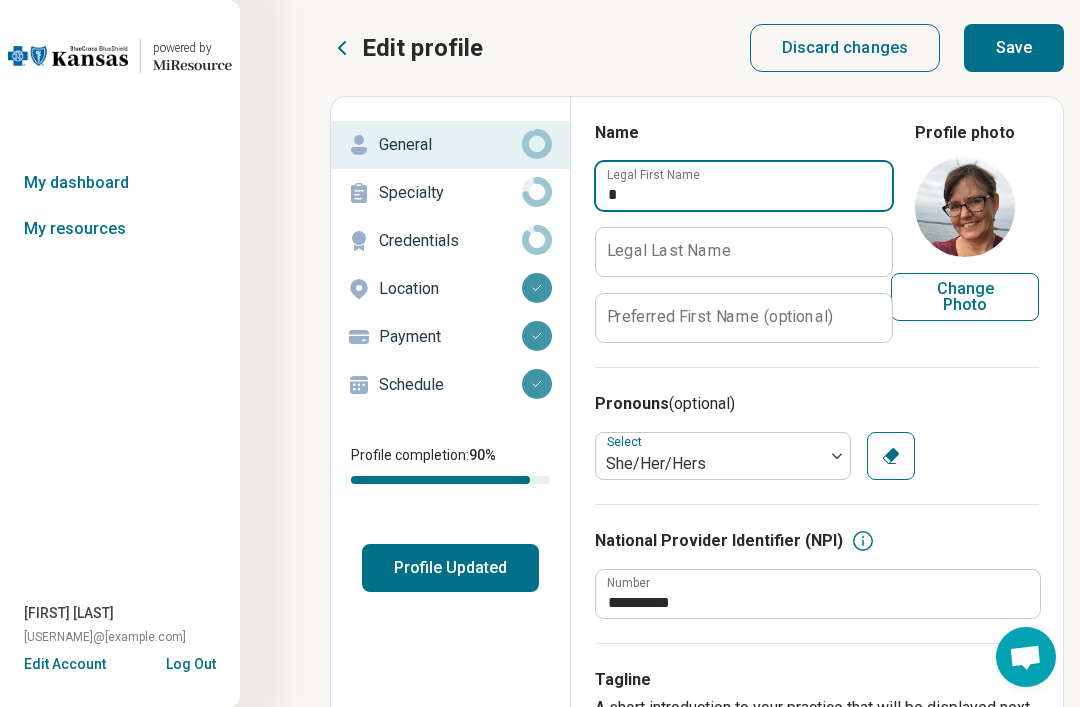 type on "*" 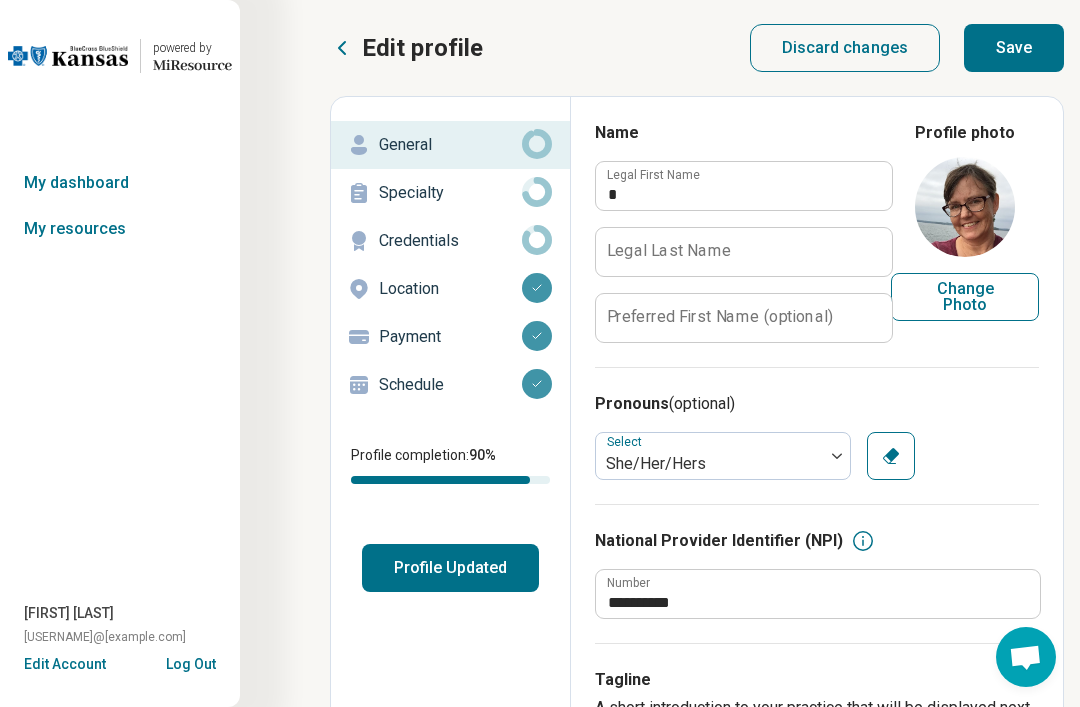 click on "Legal Last Name" at bounding box center (669, 251) 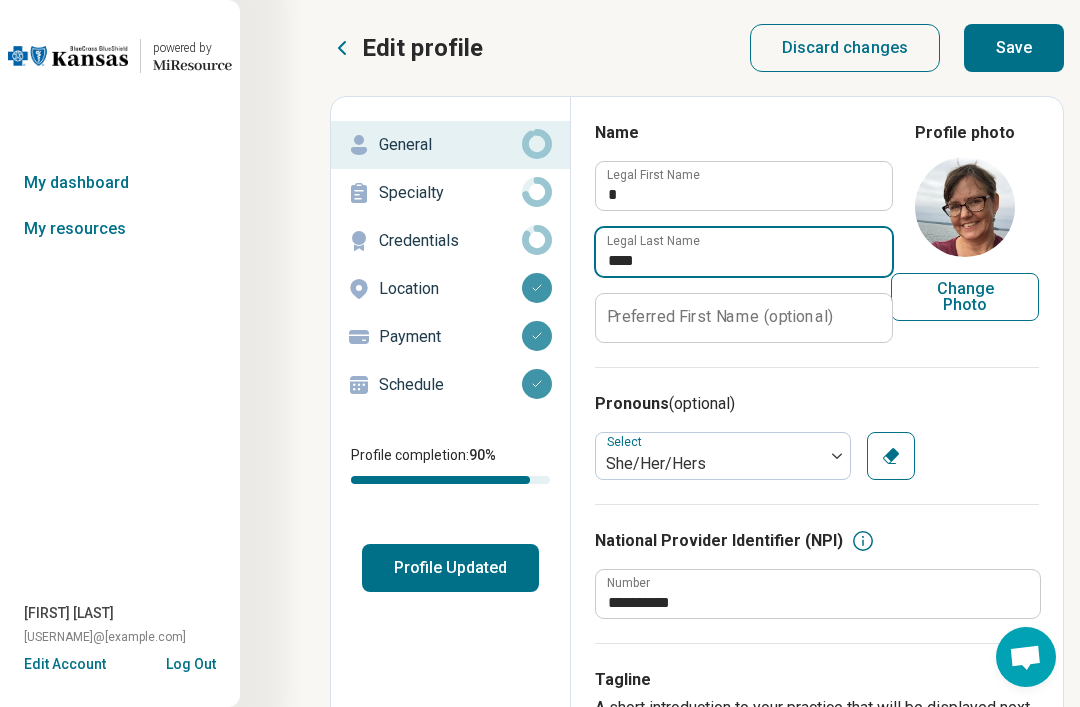type on "*****" 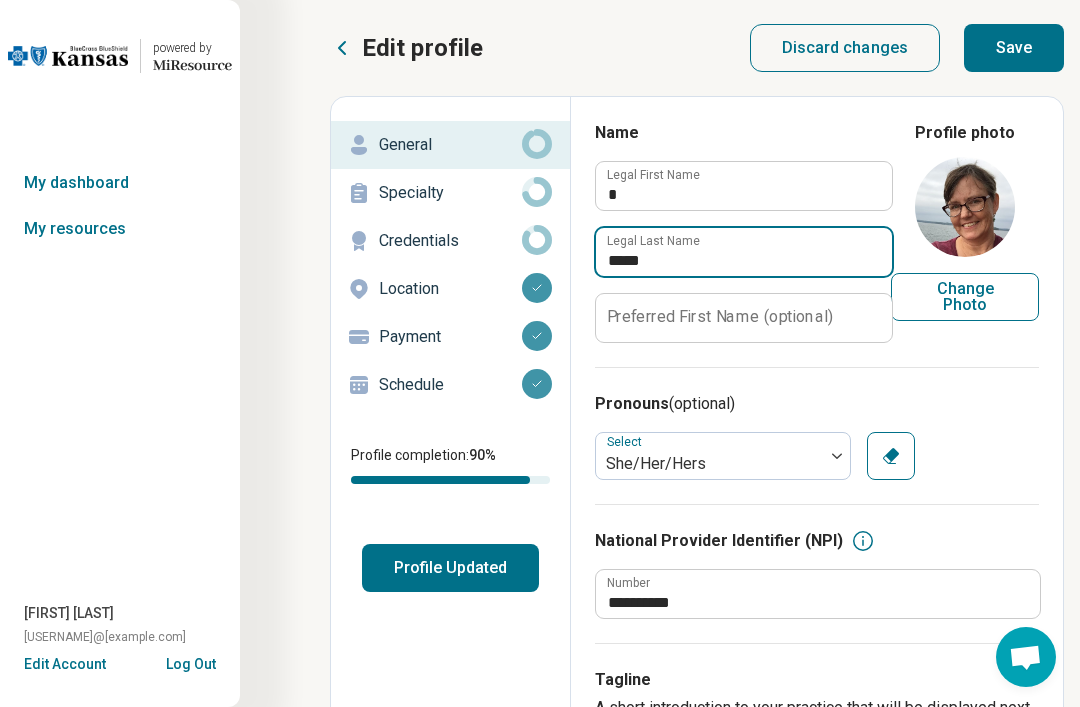 type on "*" 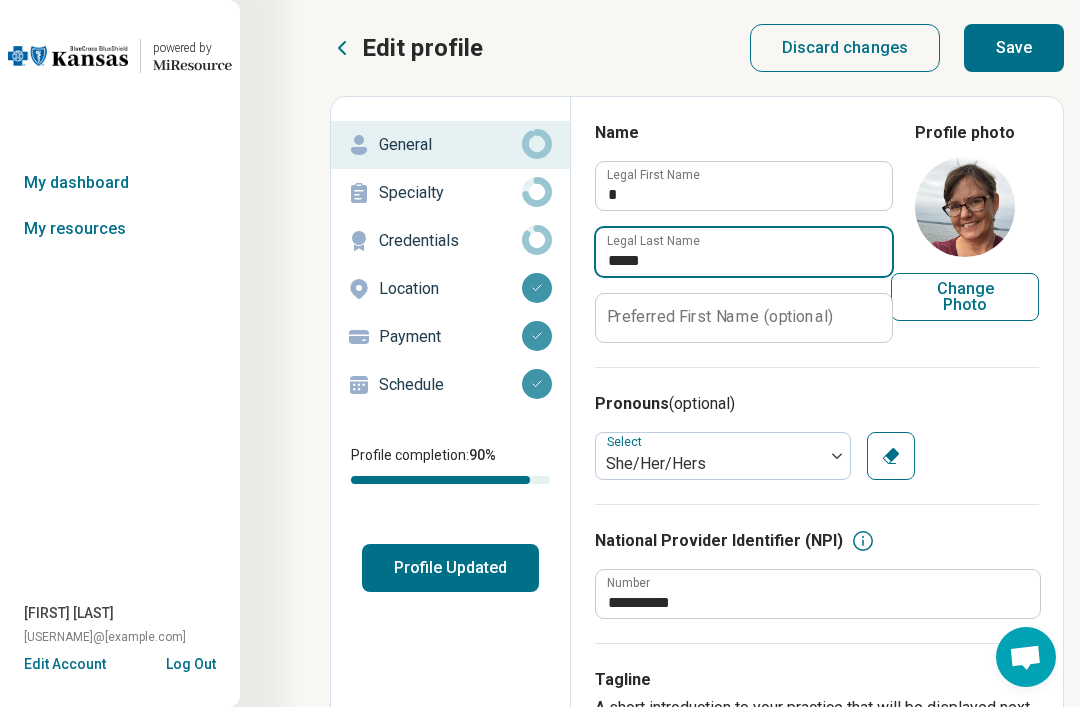 type on "*****" 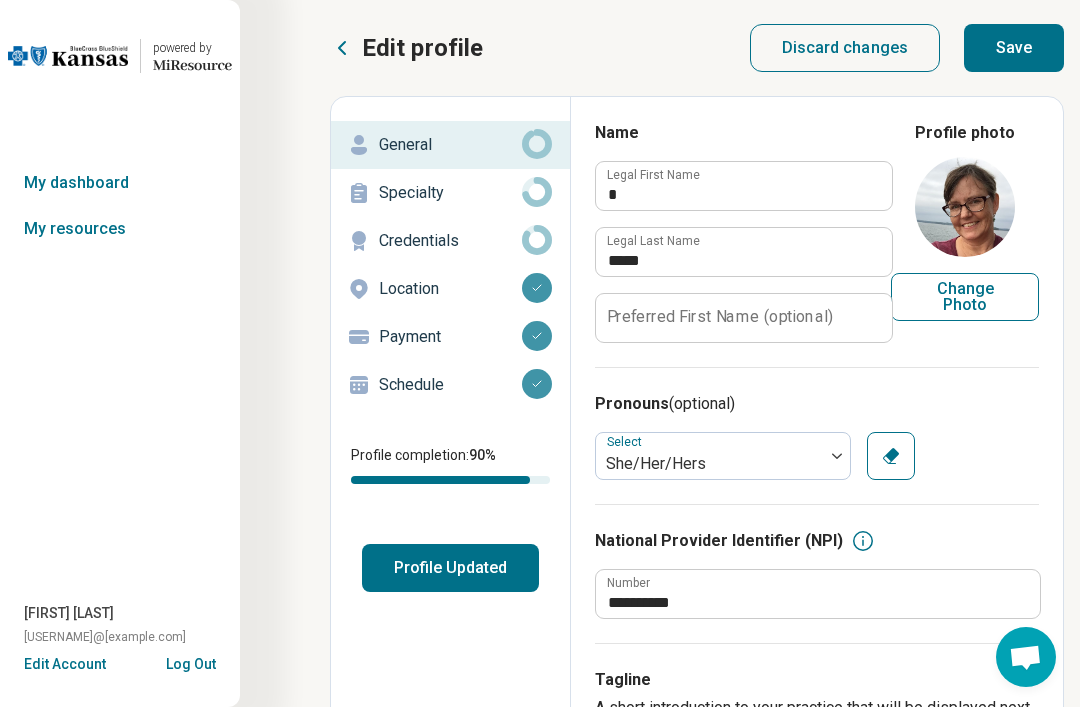 click on "Pronouns  (optional)" at bounding box center (817, 404) 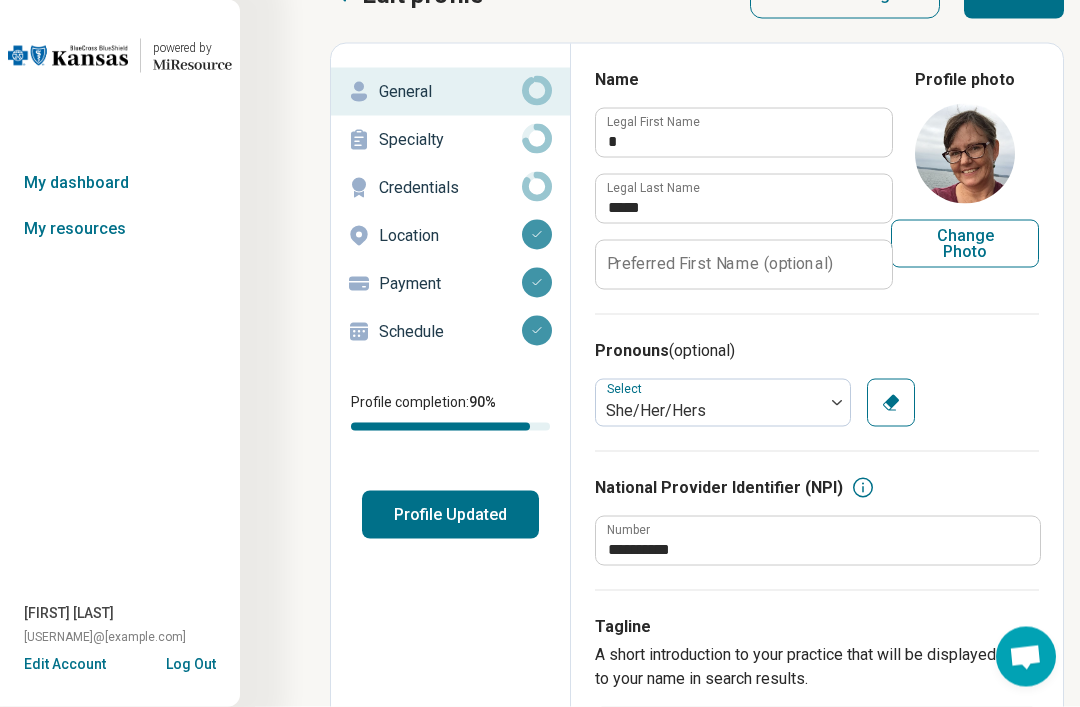 scroll, scrollTop: 0, scrollLeft: 0, axis: both 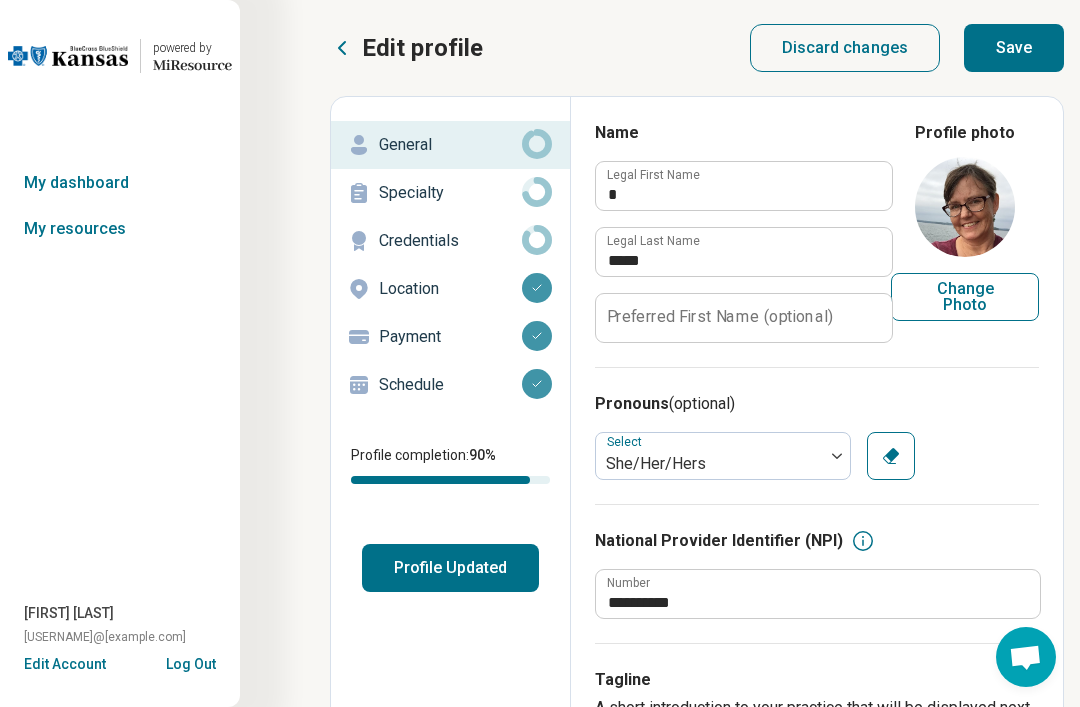 click on "Save" at bounding box center (1014, 48) 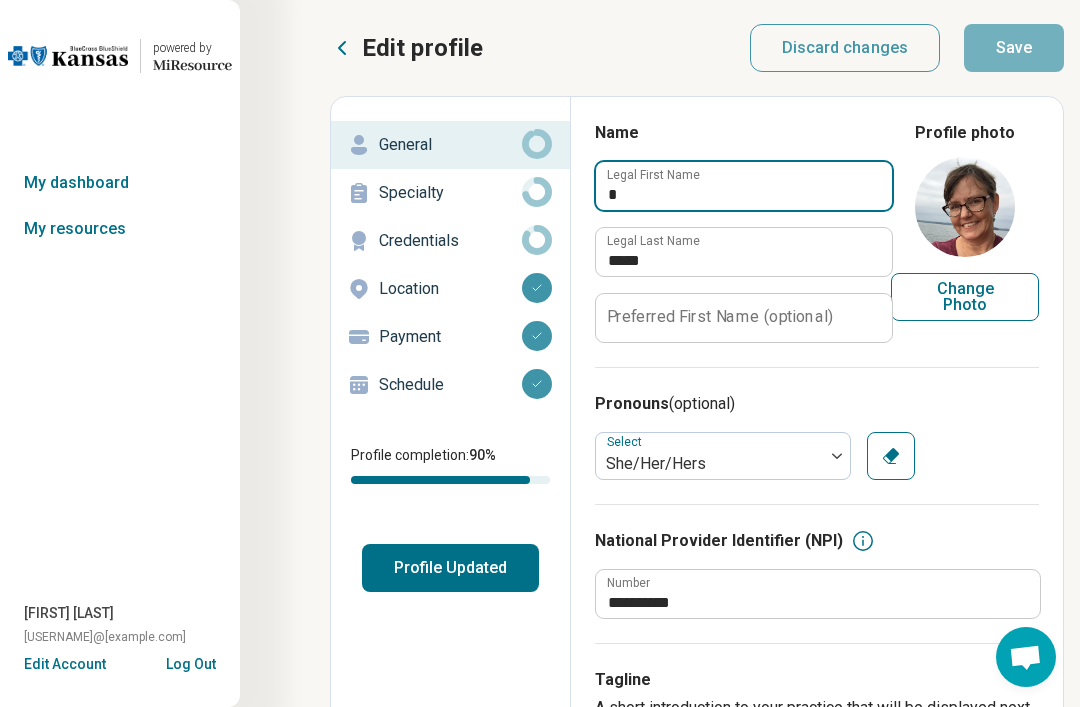 click on "*" at bounding box center (744, 186) 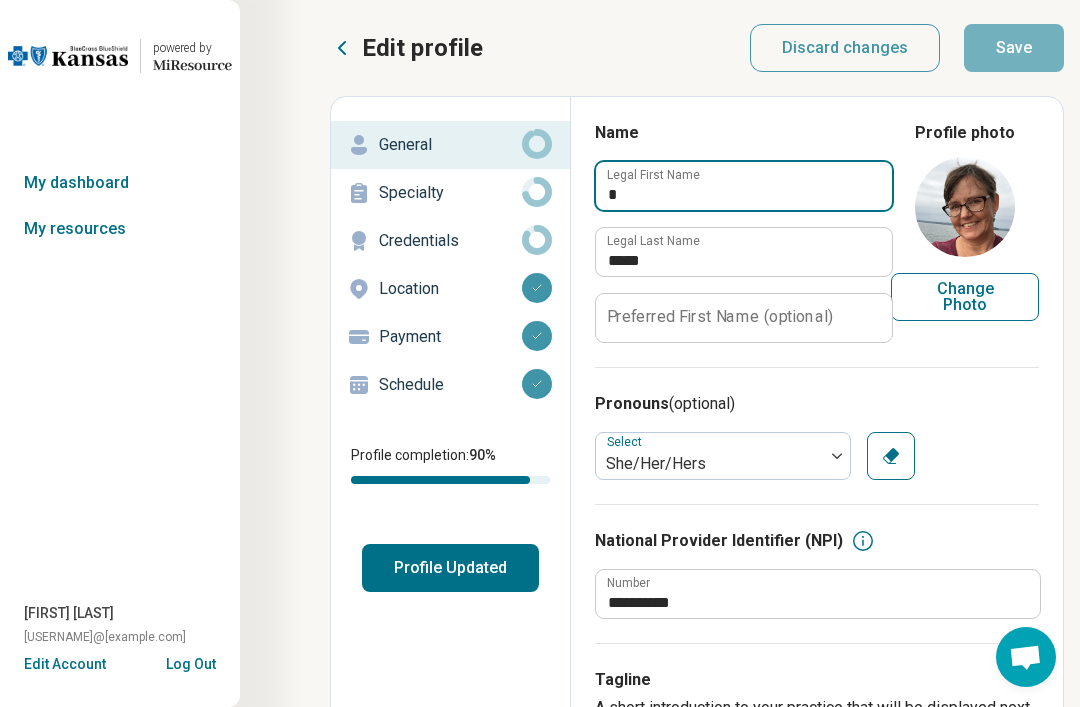 type on "*" 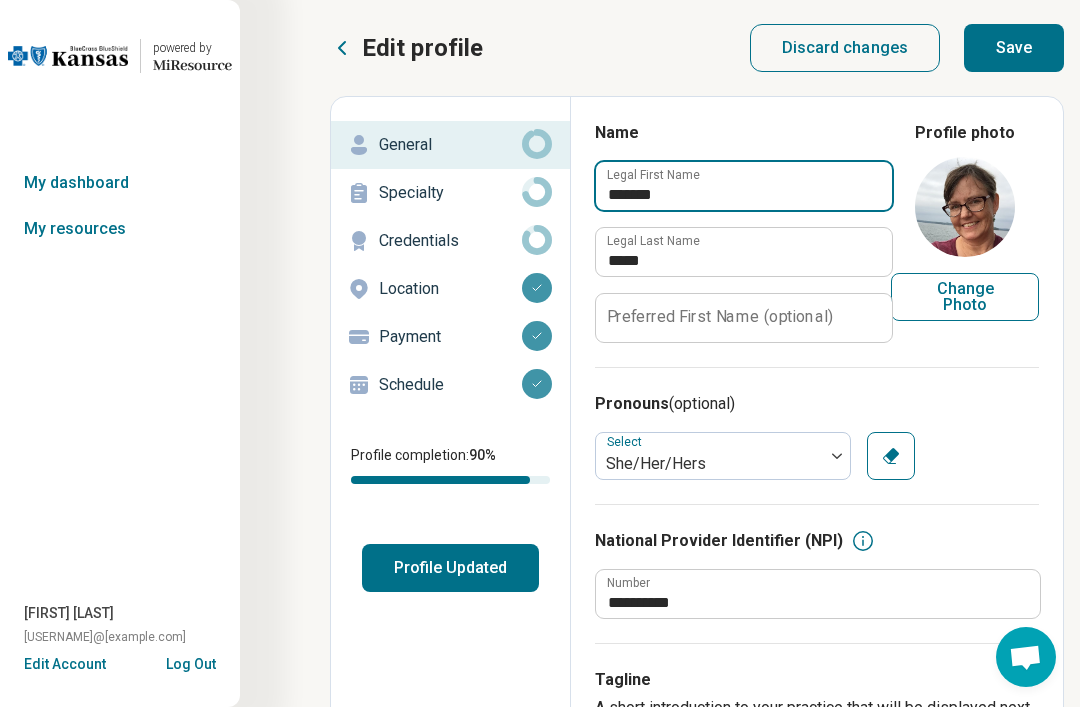 type on "*******" 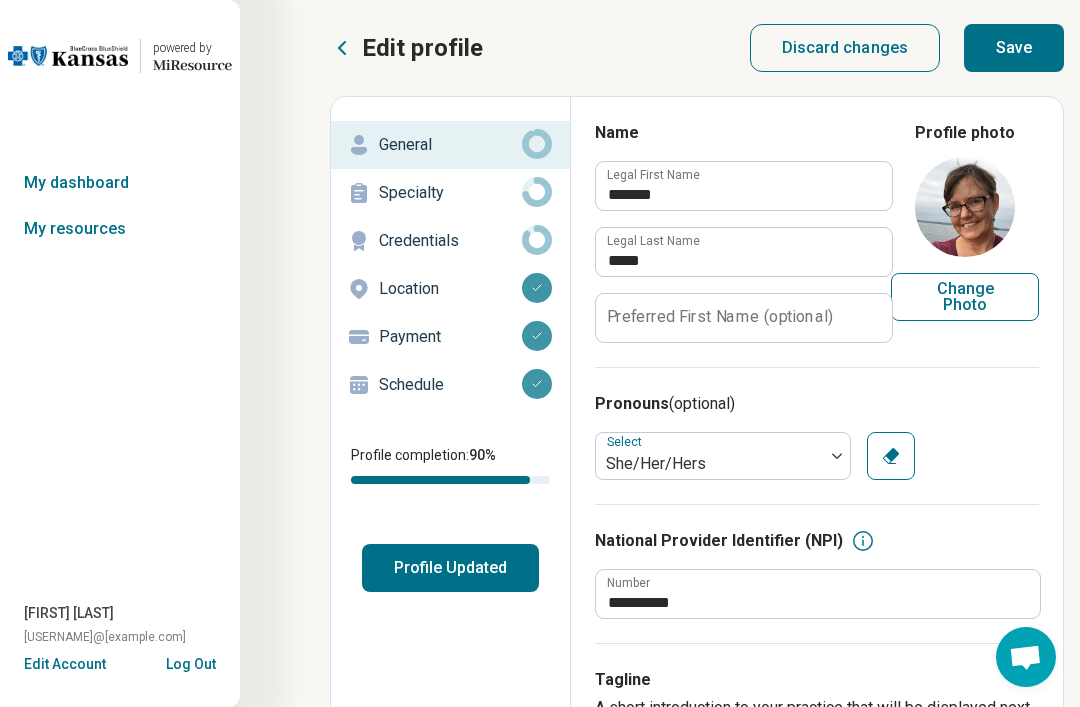 click on "Save" at bounding box center [1014, 48] 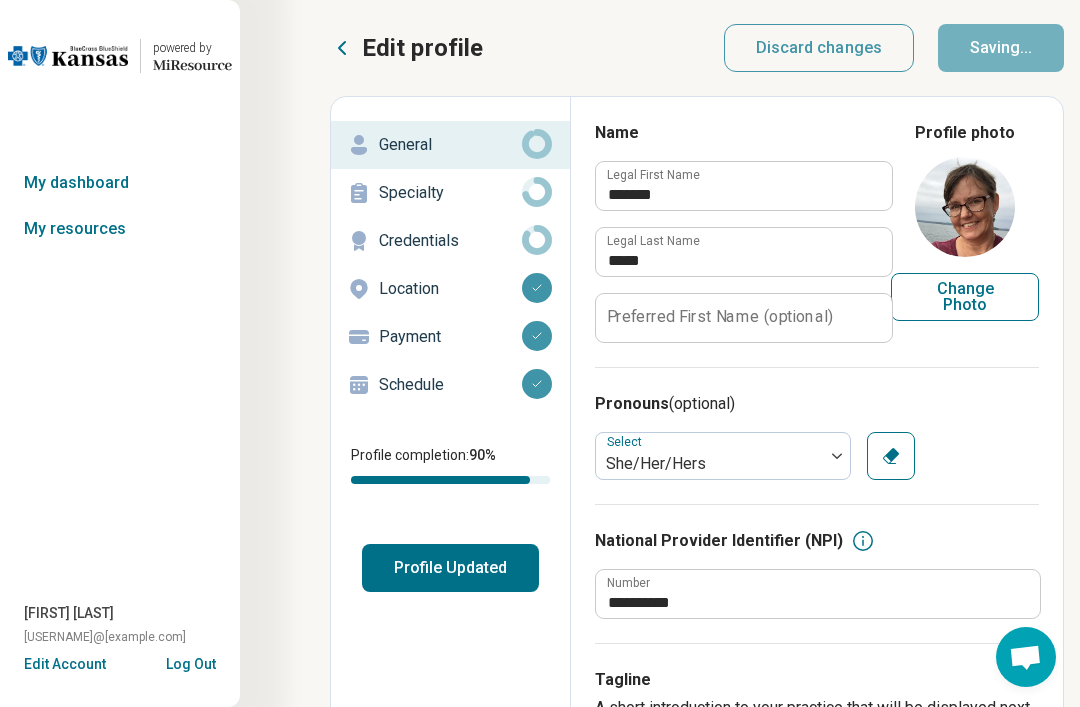 type on "*" 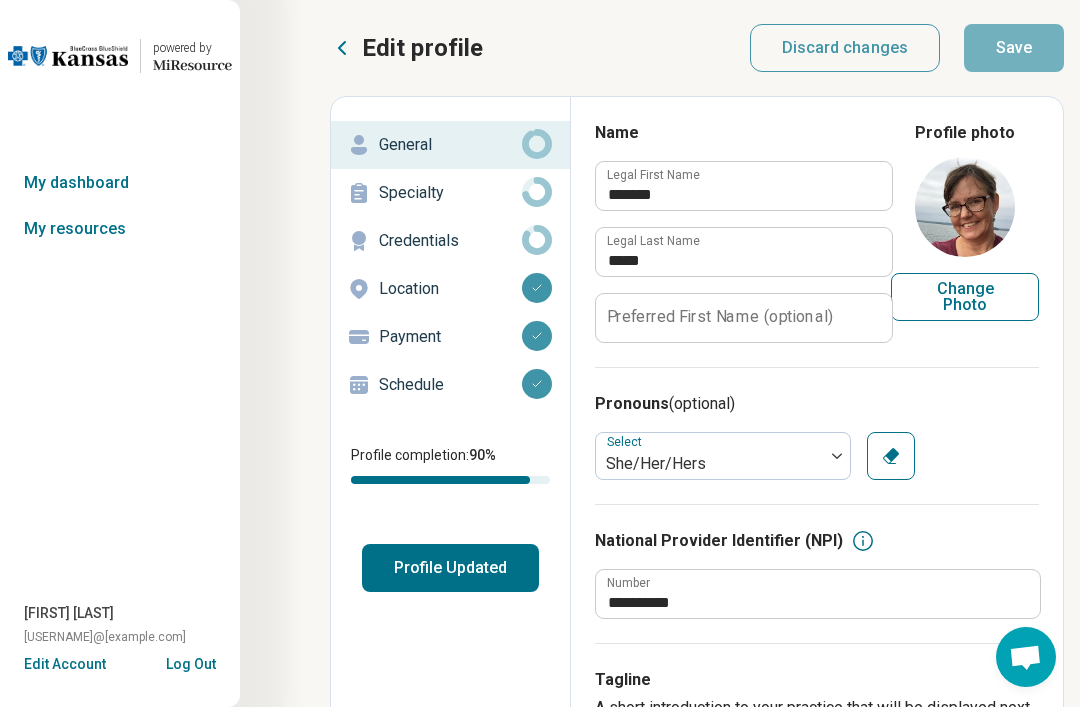 click on "Profile Updated" at bounding box center [450, 568] 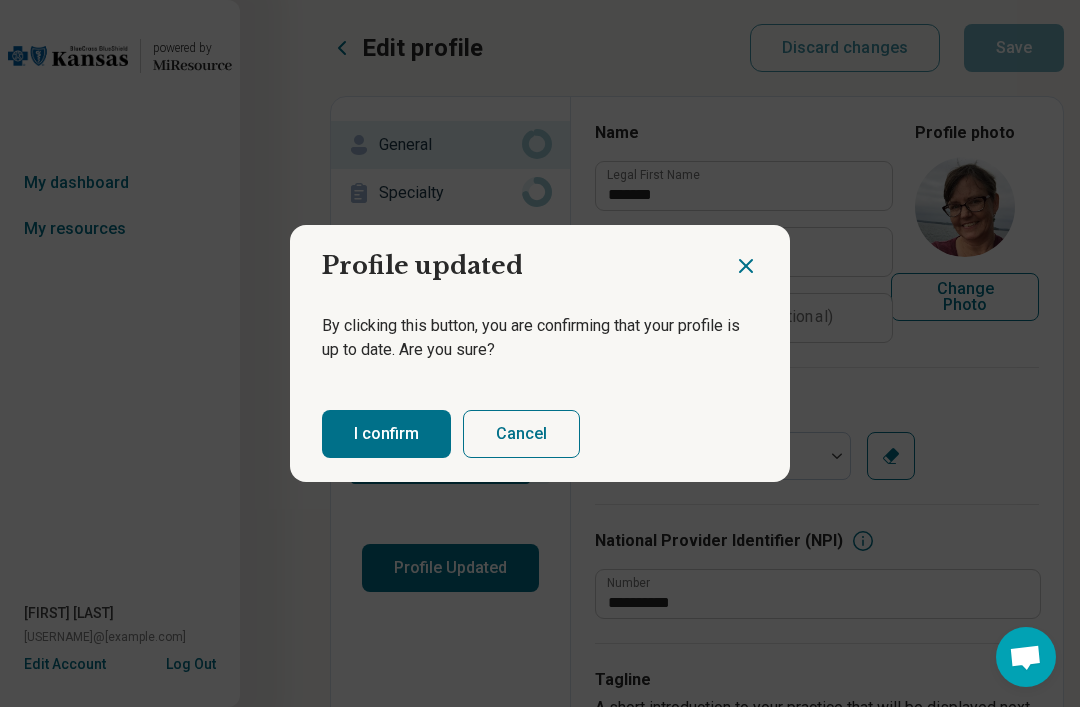 click on "I confirm" at bounding box center [386, 434] 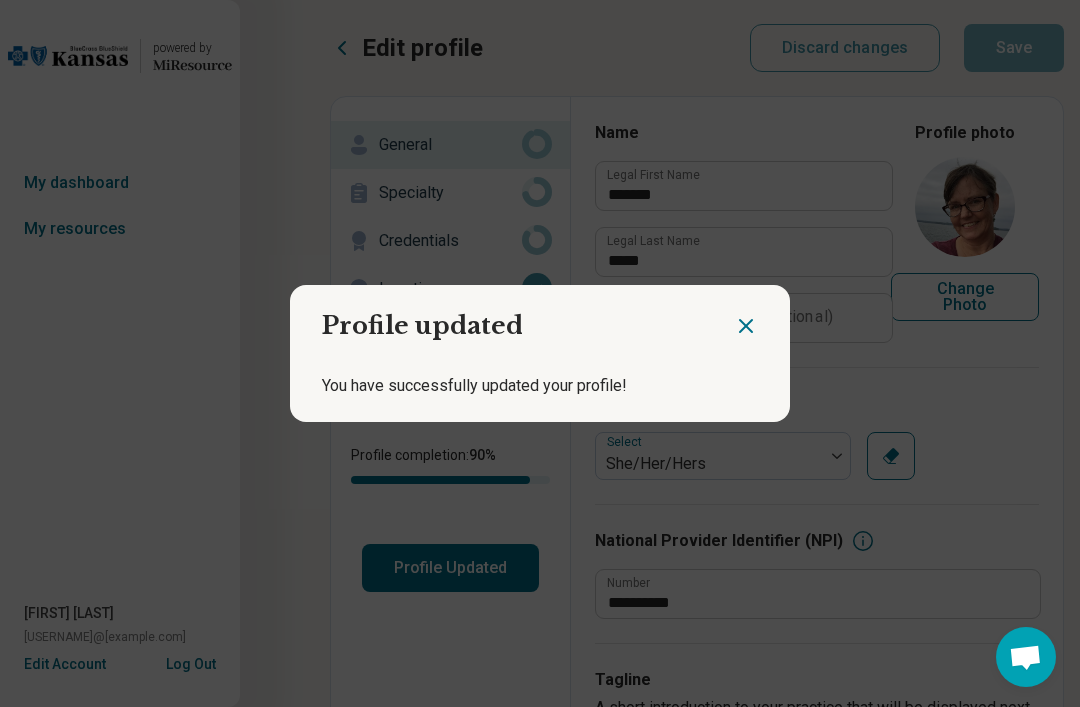 click 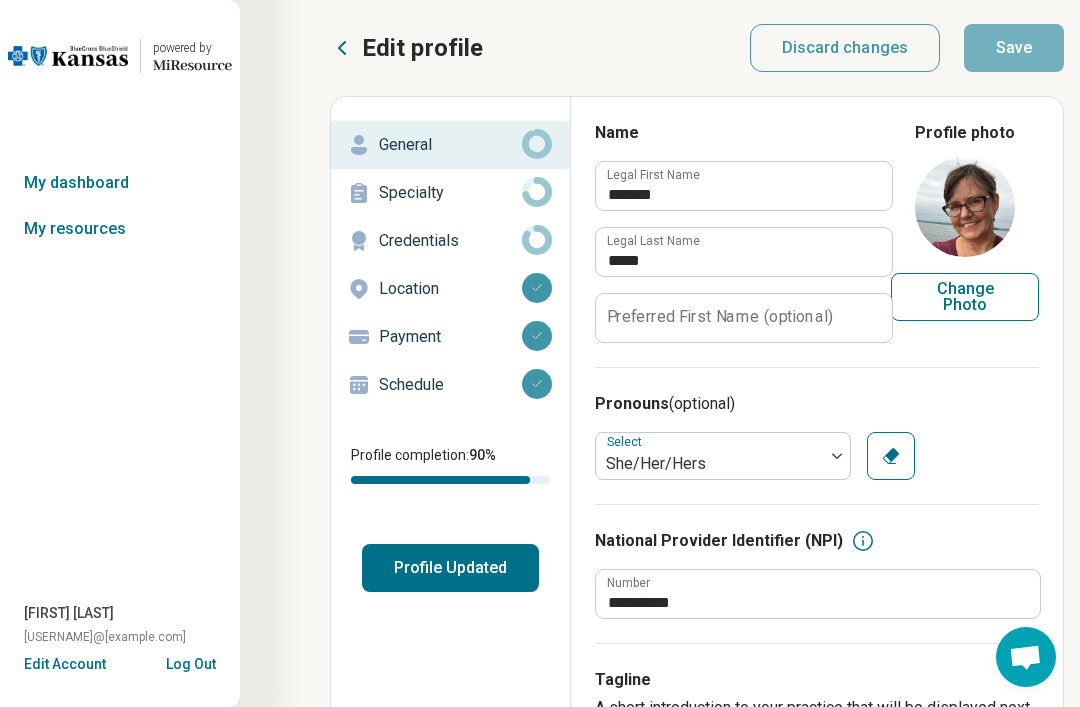 click on "Candace Young" at bounding box center (69, 613) 